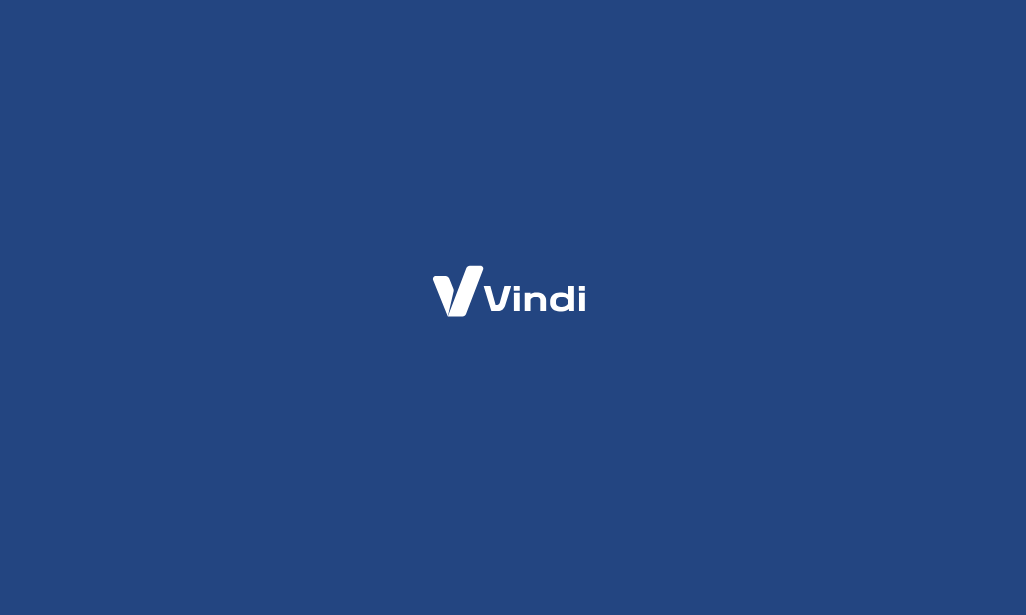 scroll, scrollTop: 0, scrollLeft: 0, axis: both 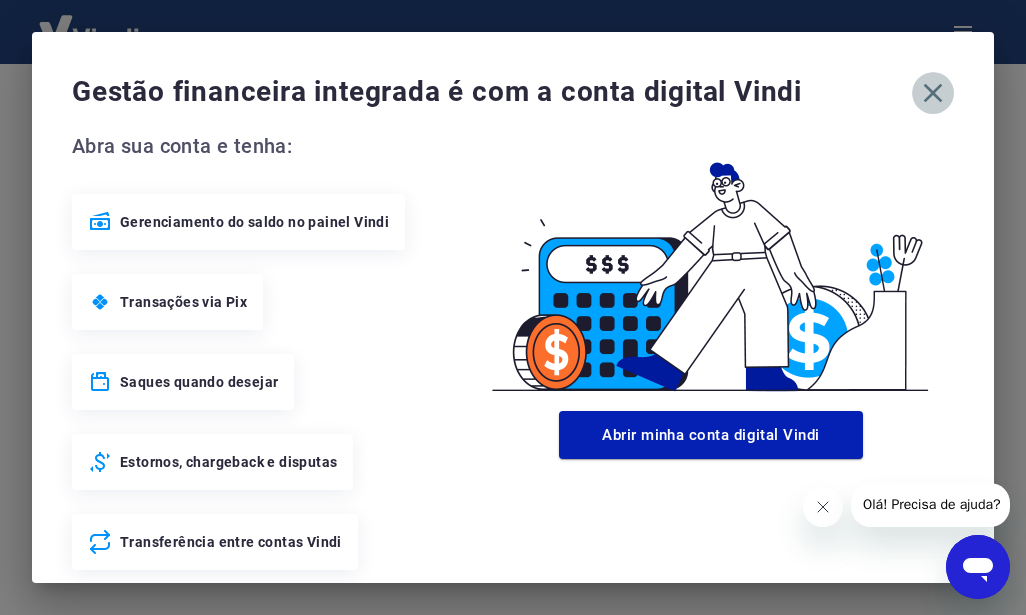 click 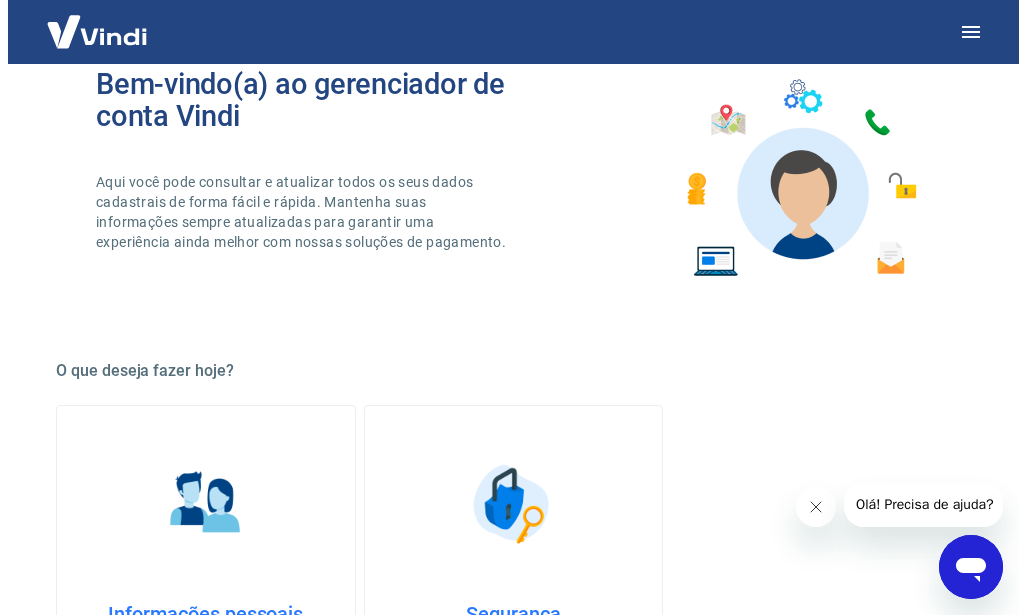scroll, scrollTop: 0, scrollLeft: 0, axis: both 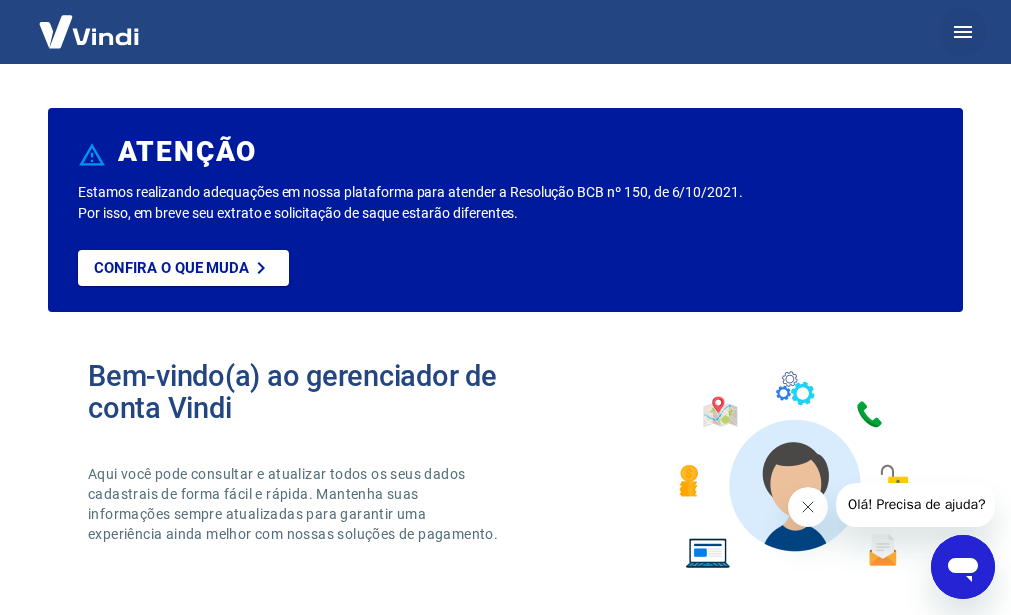 click 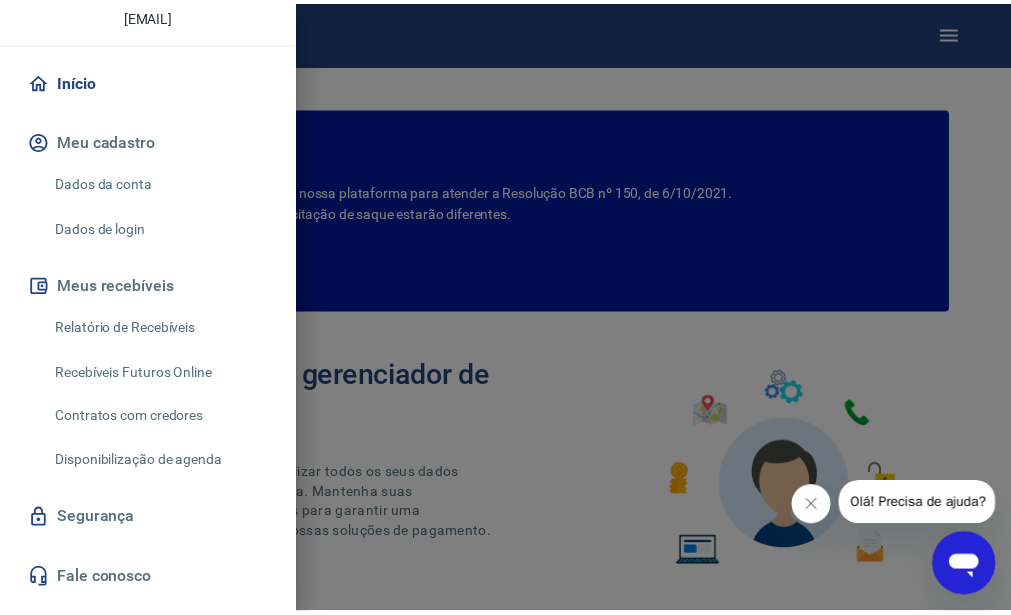 scroll, scrollTop: 175, scrollLeft: 0, axis: vertical 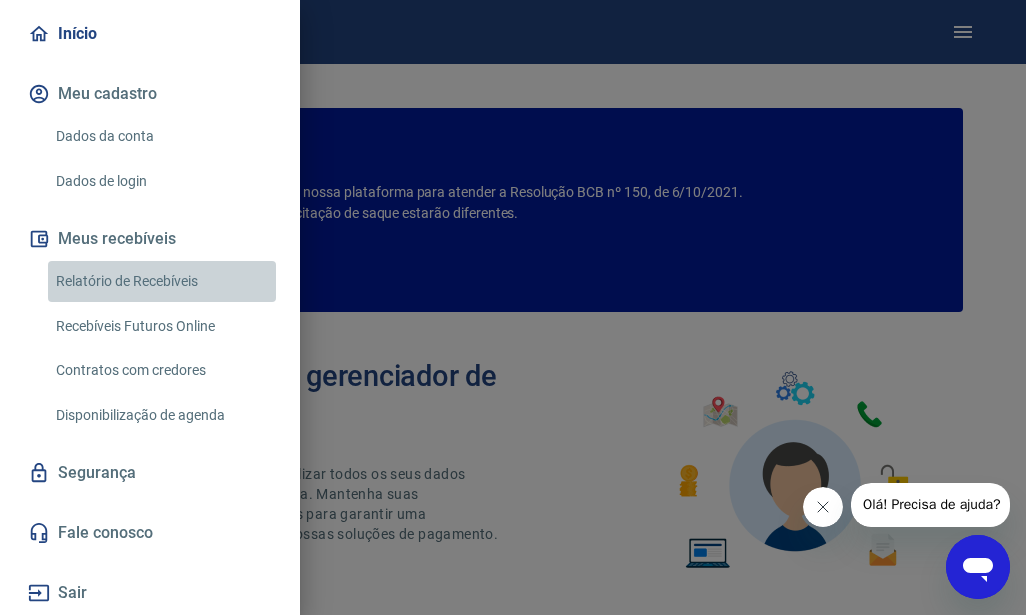 click on "Relatório de Recebíveis" at bounding box center [162, 281] 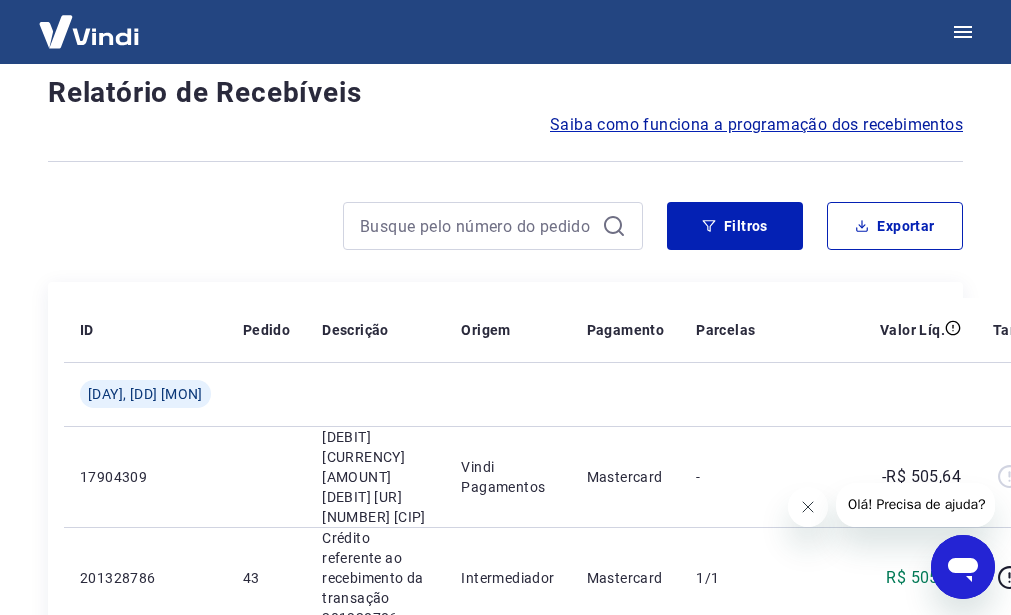 scroll, scrollTop: 0, scrollLeft: 0, axis: both 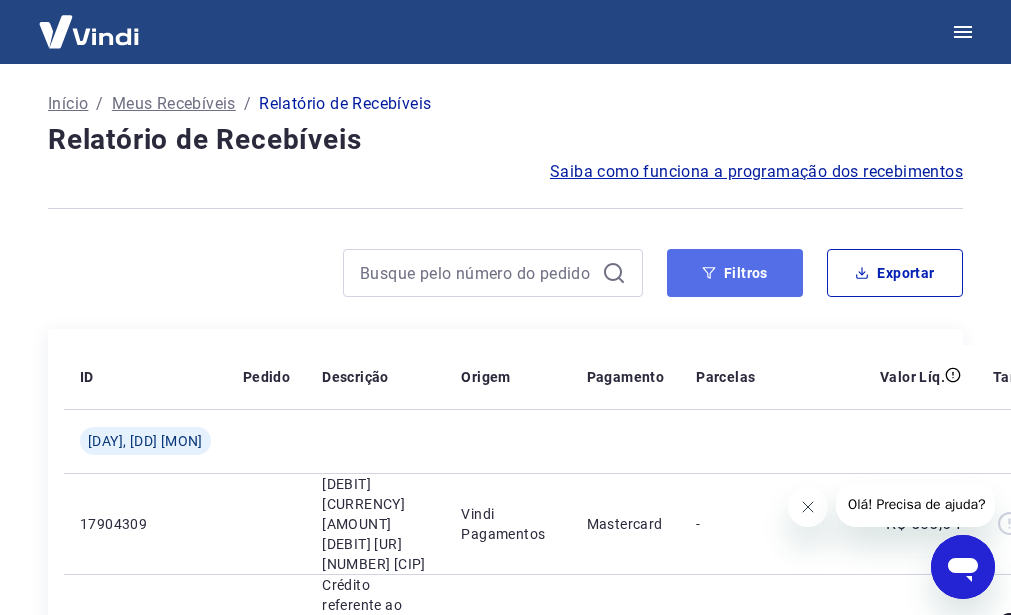 click on "Filtros" at bounding box center (735, 273) 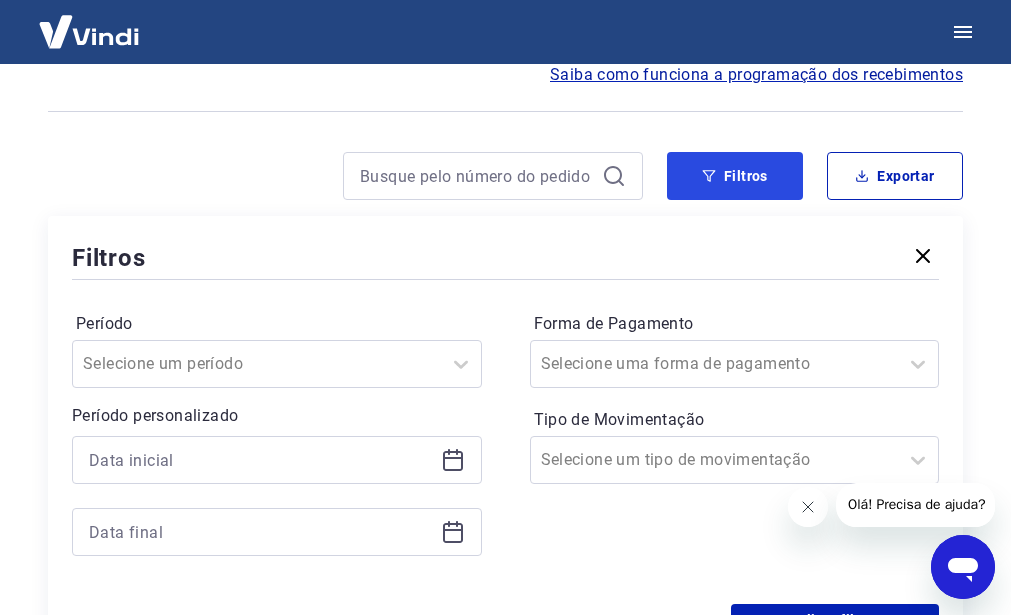 scroll, scrollTop: 0, scrollLeft: 0, axis: both 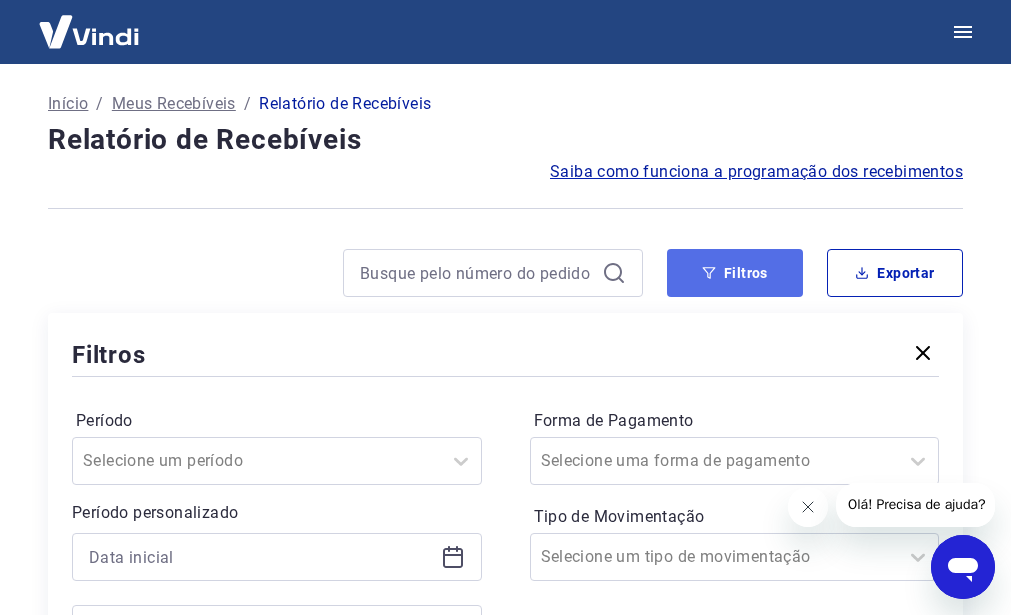 click 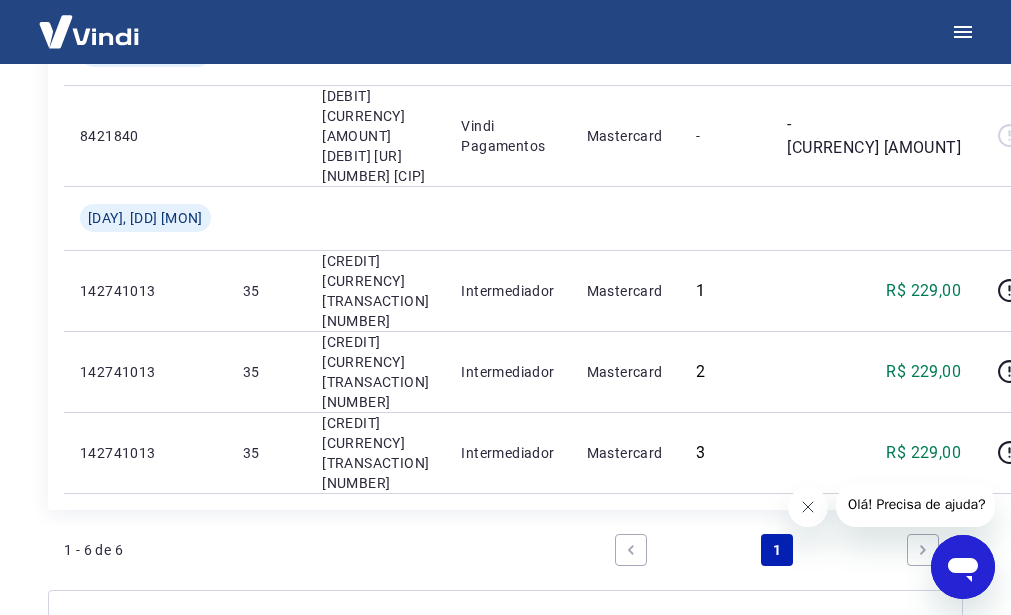 scroll, scrollTop: 700, scrollLeft: 0, axis: vertical 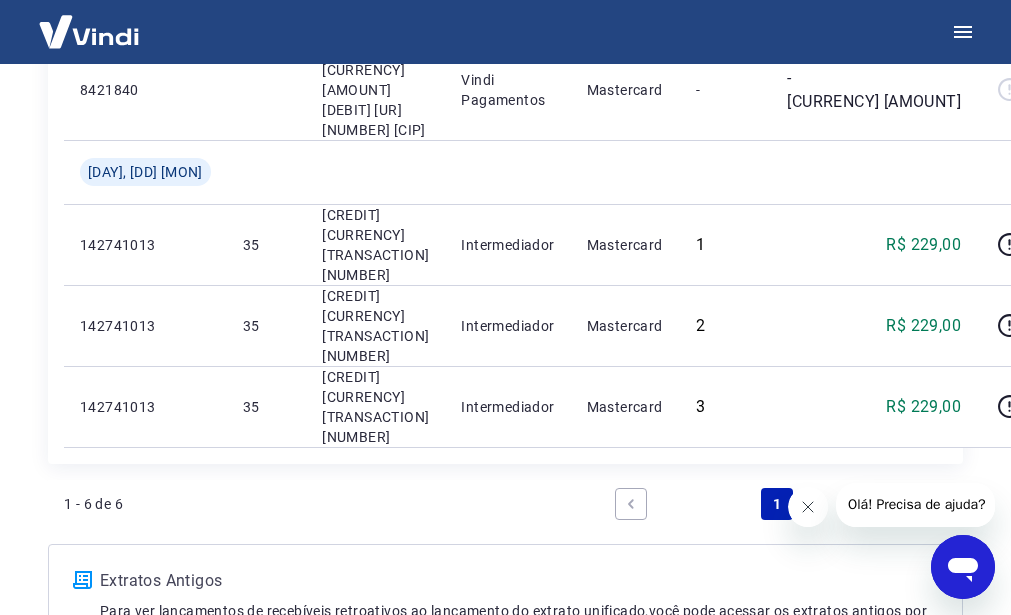 click 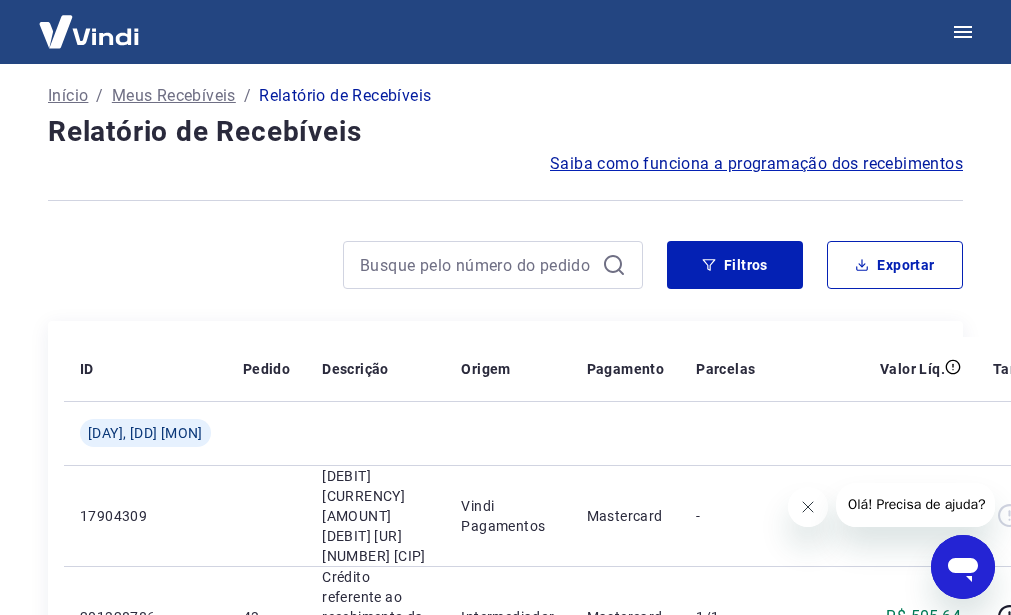 scroll, scrollTop: 0, scrollLeft: 0, axis: both 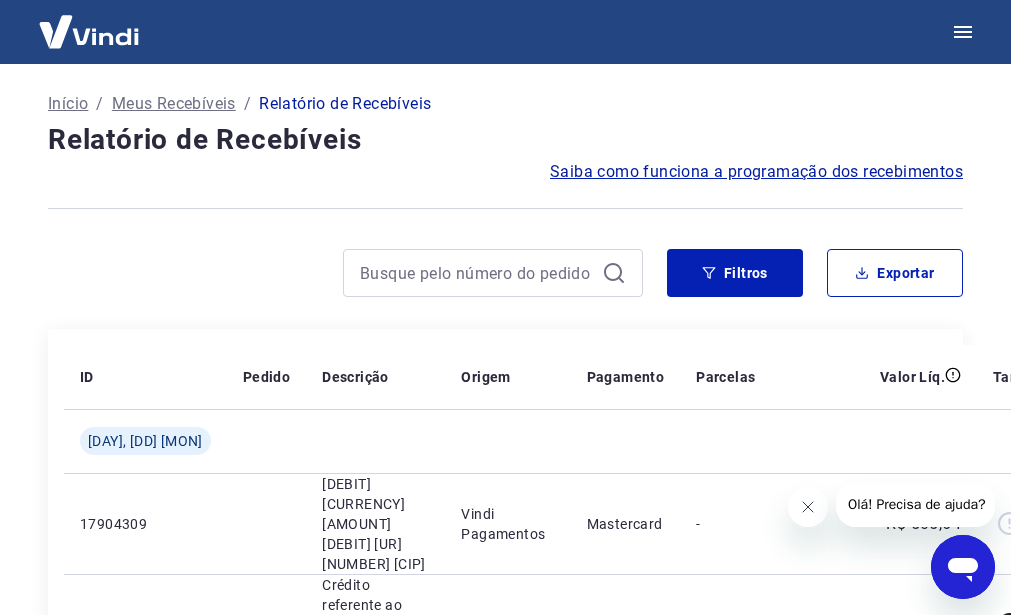 click on "Início" at bounding box center (68, 104) 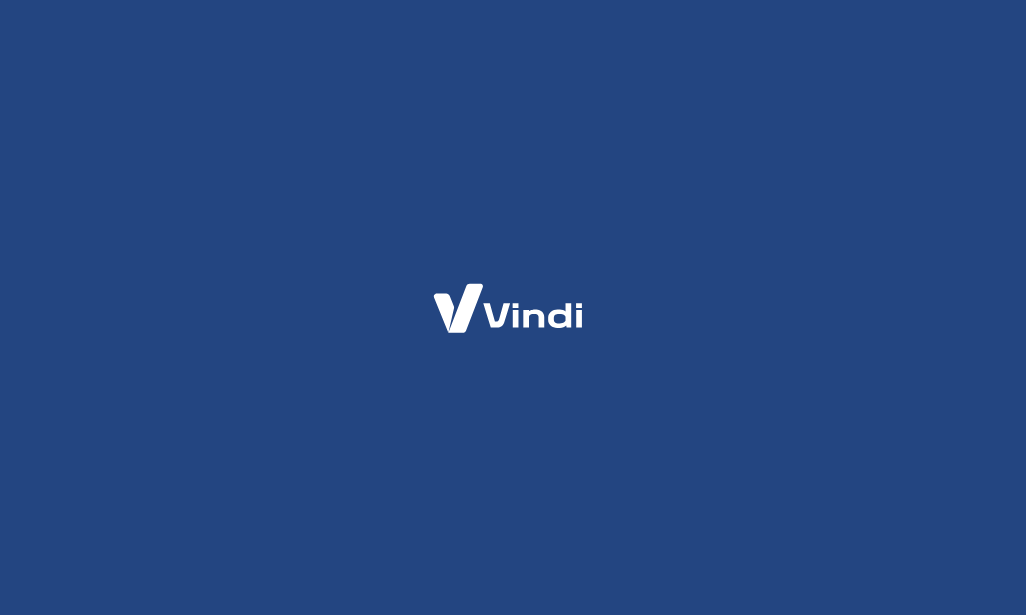 scroll, scrollTop: 0, scrollLeft: 0, axis: both 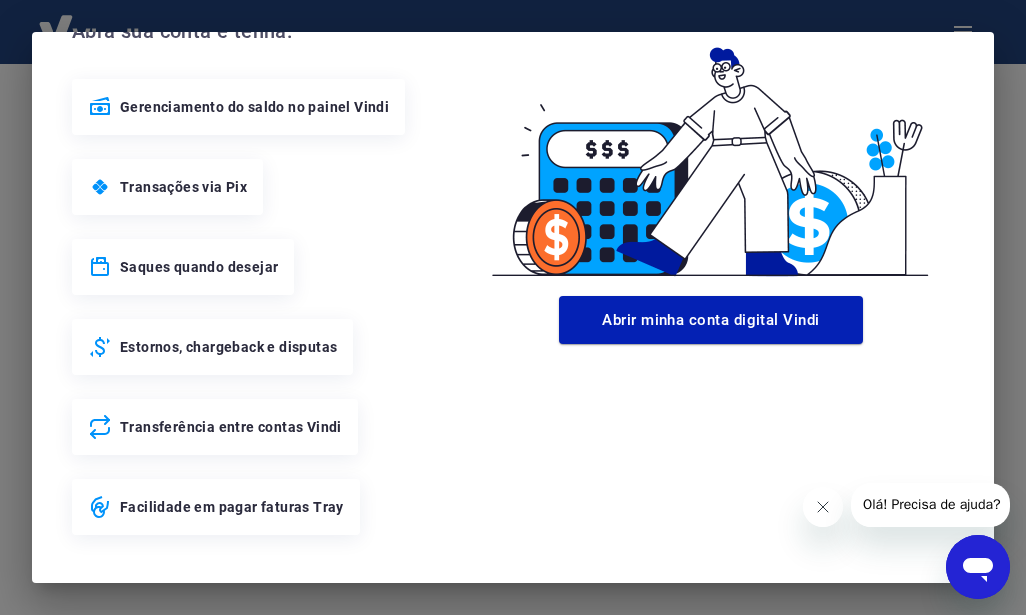 click 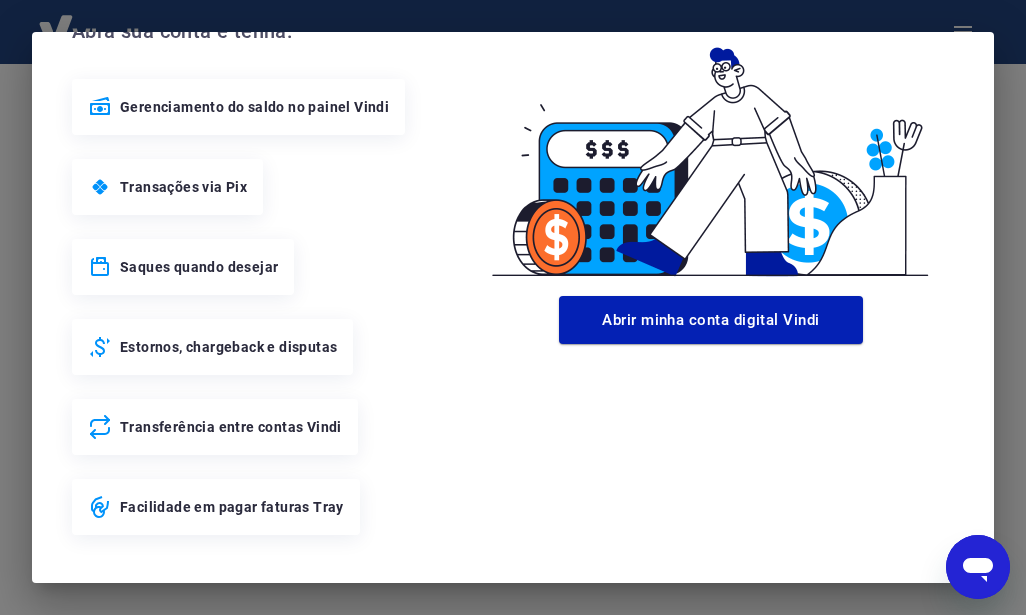 click on "Gestão financeira integrada é com a conta digital Vindi Abra sua conta e tenha: Gerenciamento do saldo no painel Vindi Transações via Pix Saques quando desejar Estornos, chargeback e disputas Transferência entre contas Vindi Facilidade em pagar faturas Tray Abrir minha conta digital Vindi" at bounding box center (513, 307) 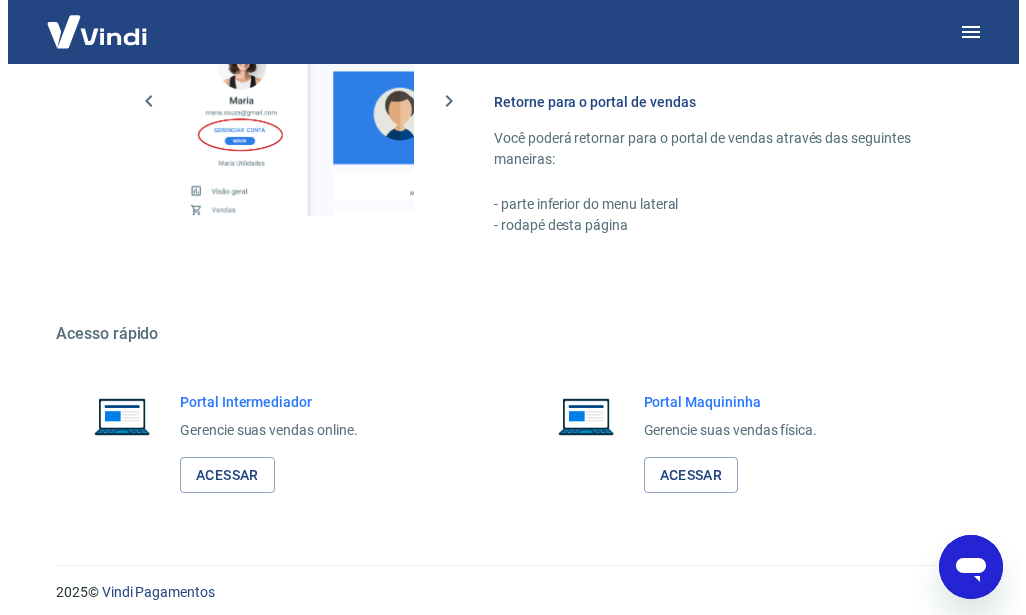 scroll, scrollTop: 1212, scrollLeft: 0, axis: vertical 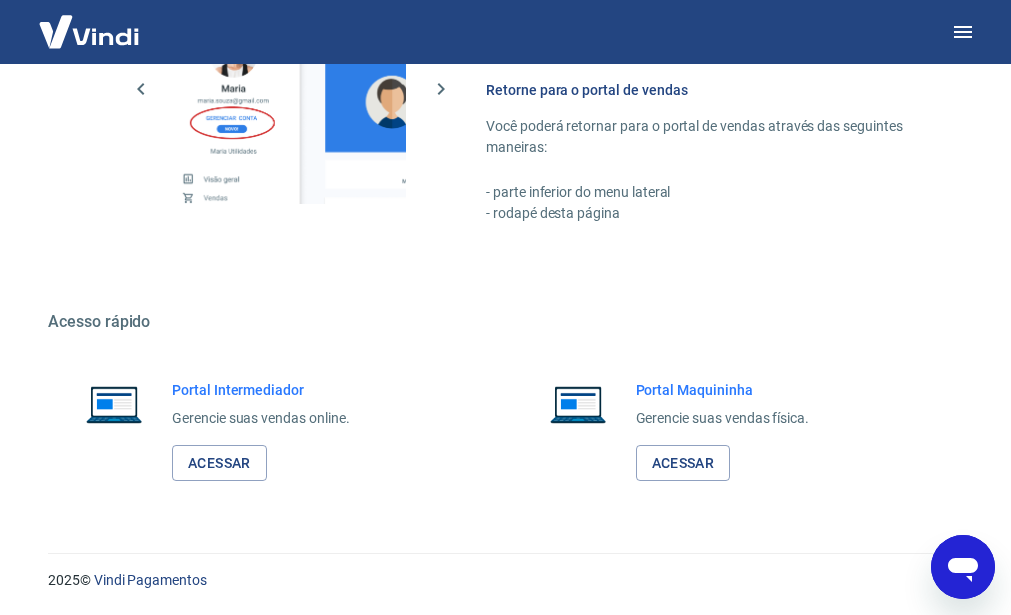 click at bounding box center (89, 31) 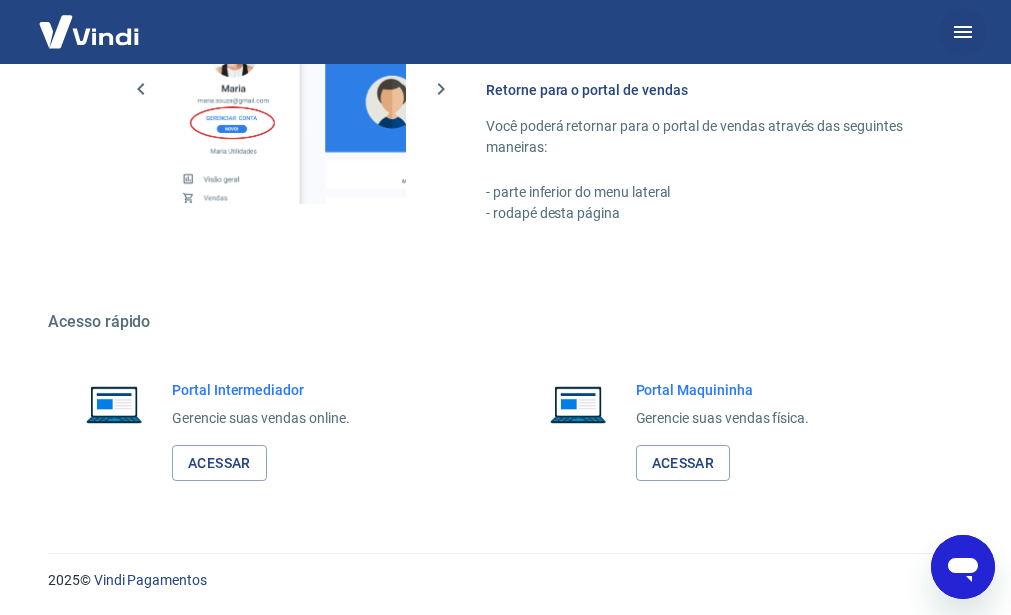 click 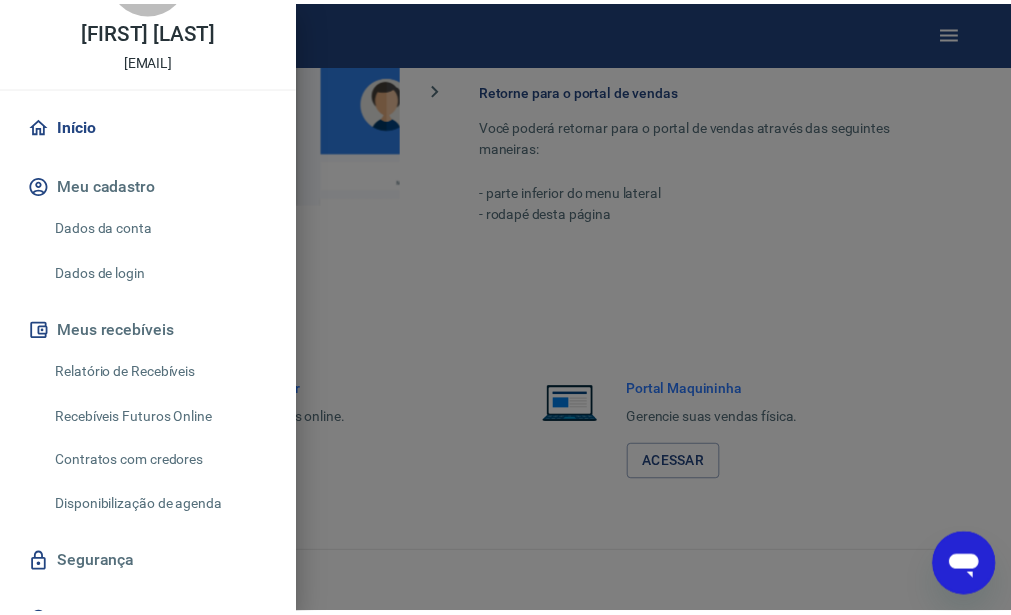 scroll, scrollTop: 0, scrollLeft: 0, axis: both 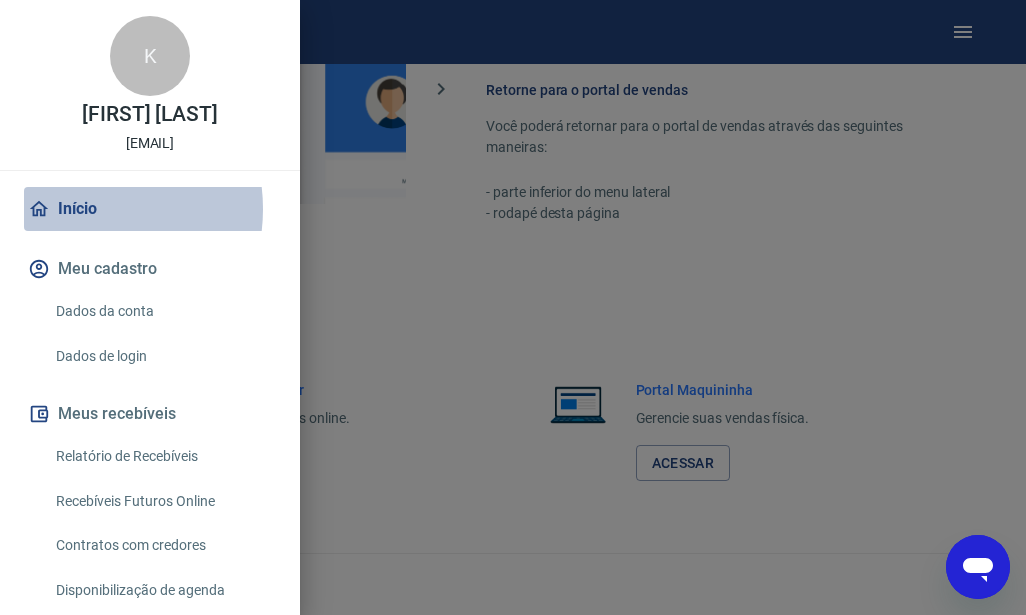 click on "Início" at bounding box center [150, 209] 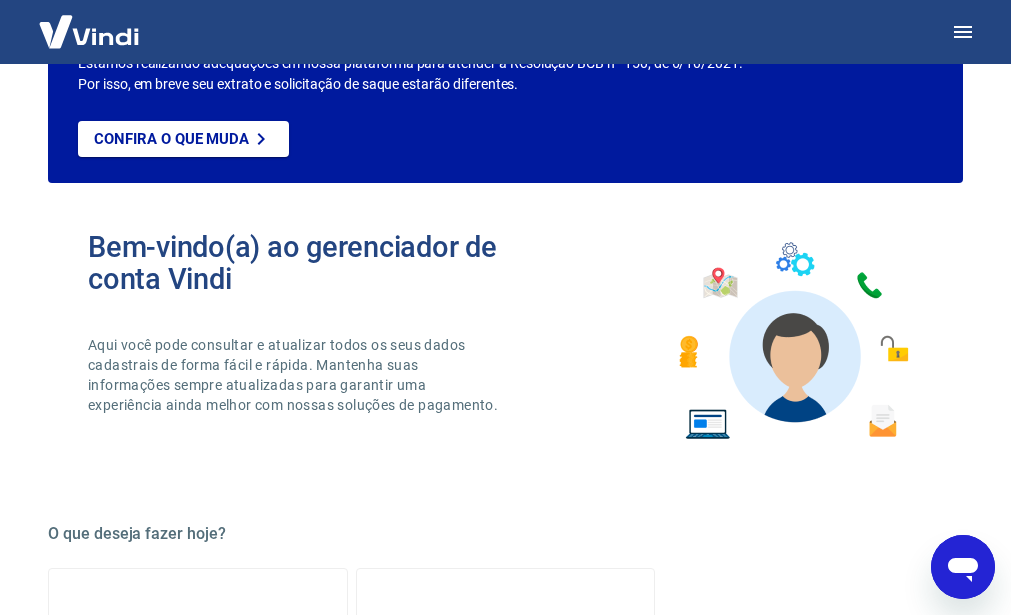 scroll, scrollTop: 0, scrollLeft: 0, axis: both 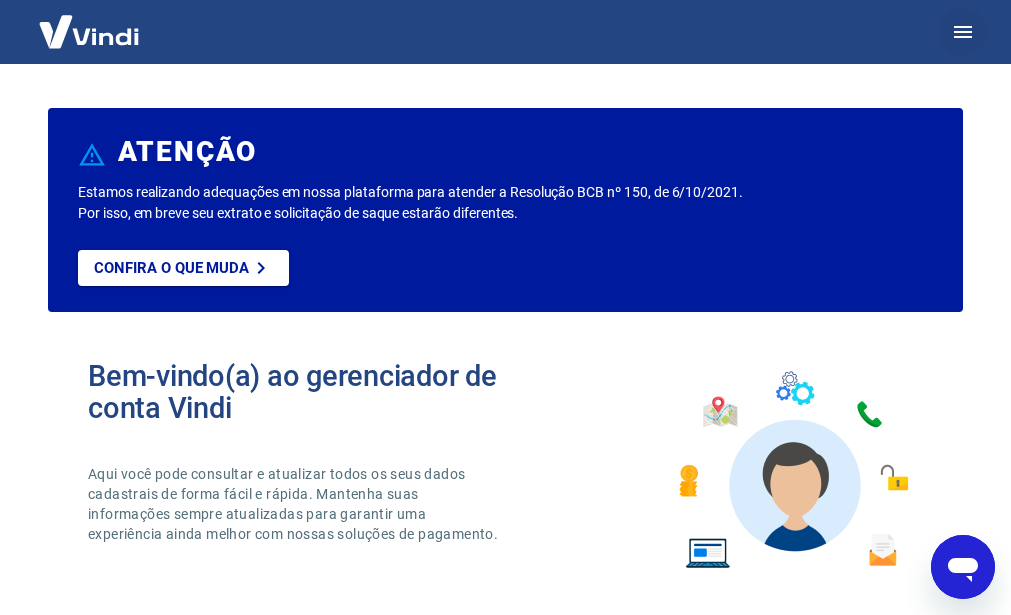 click 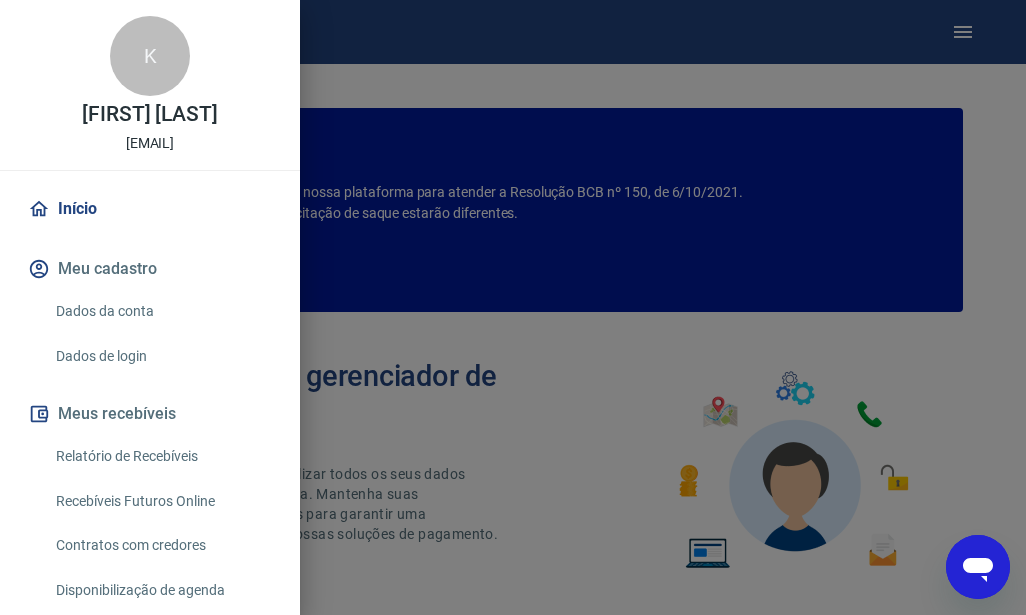 click on "Dados de login" at bounding box center [162, 356] 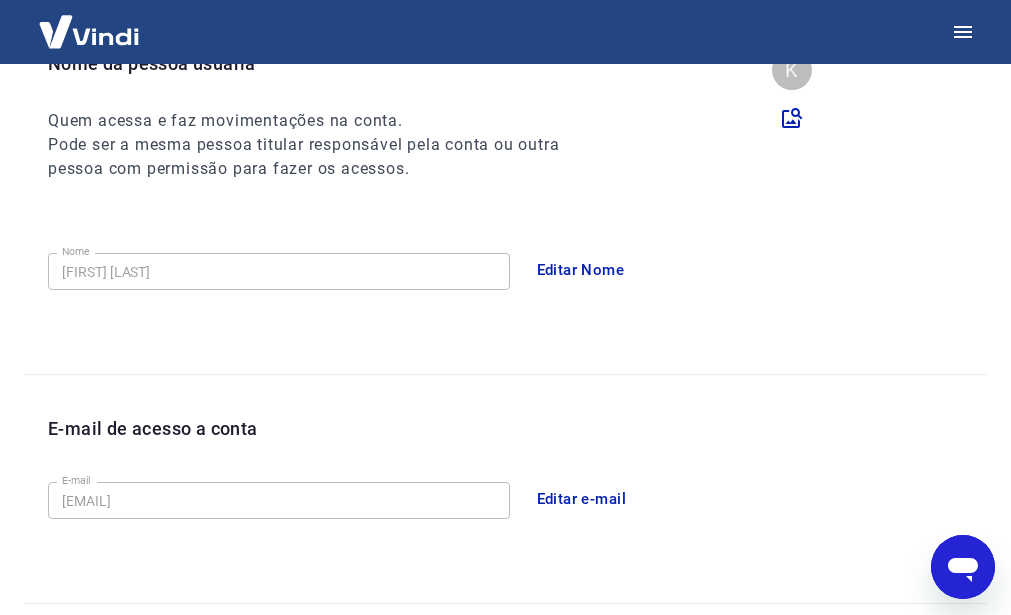 scroll, scrollTop: 0, scrollLeft: 0, axis: both 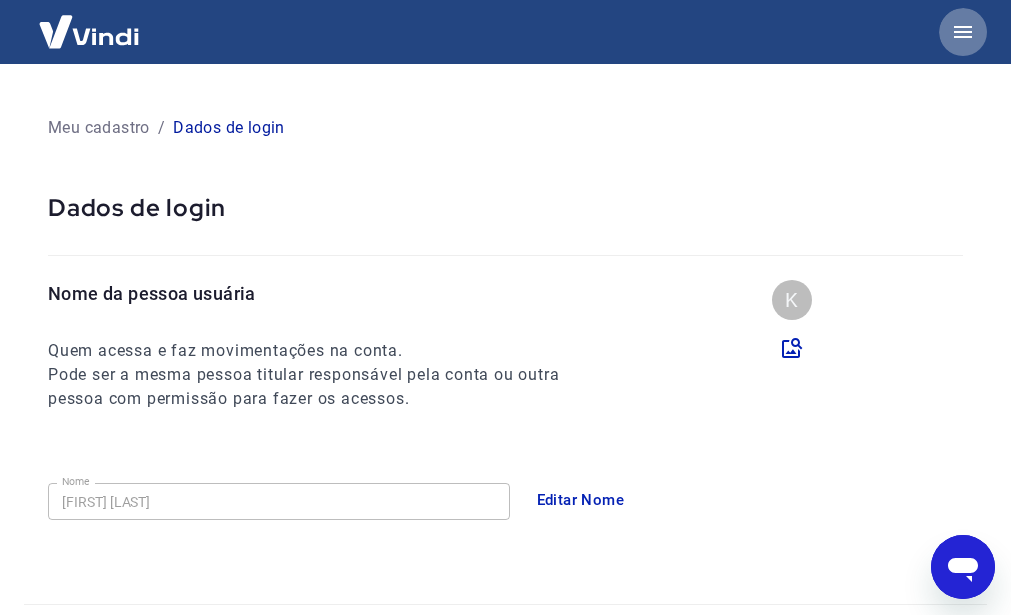 click 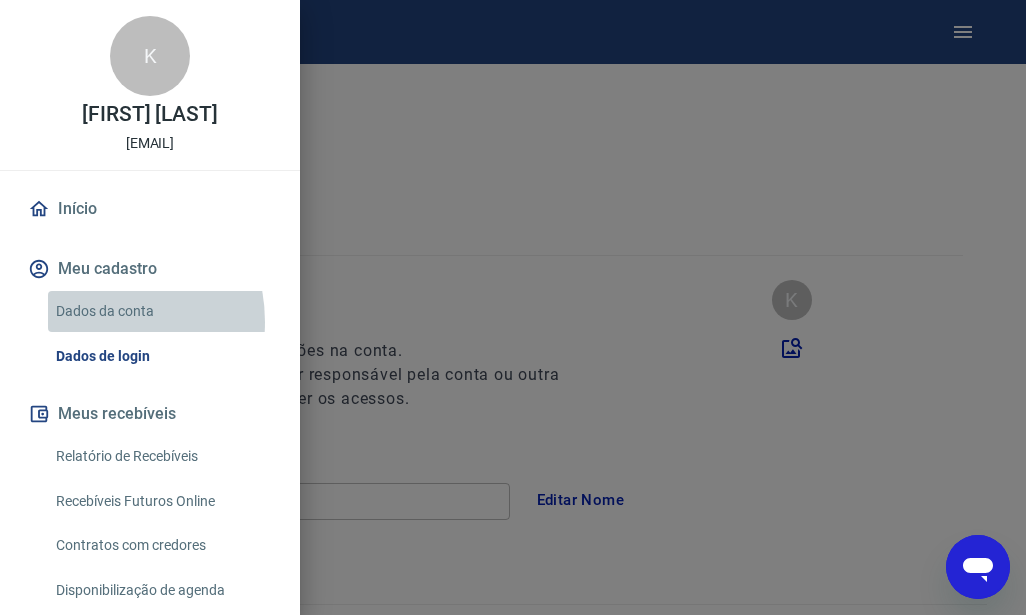 click on "Dados da conta" at bounding box center [162, 311] 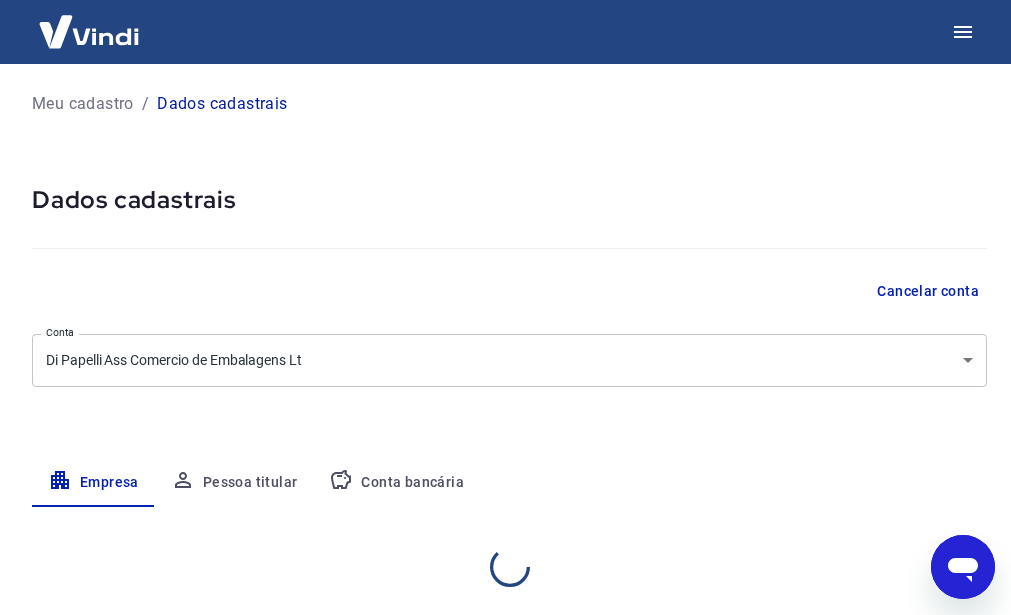 select on "SP" 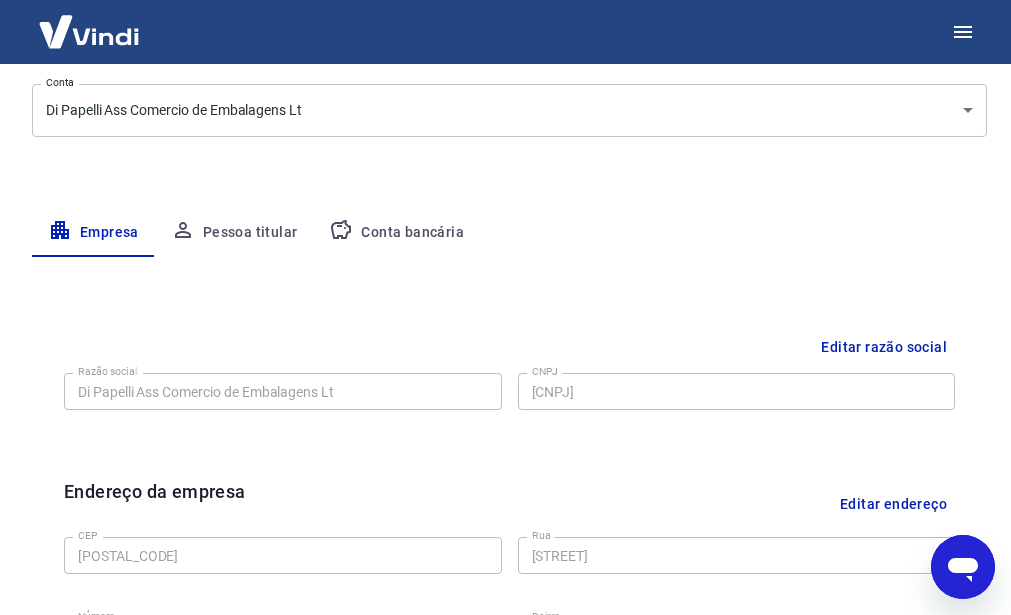 scroll, scrollTop: 227, scrollLeft: 0, axis: vertical 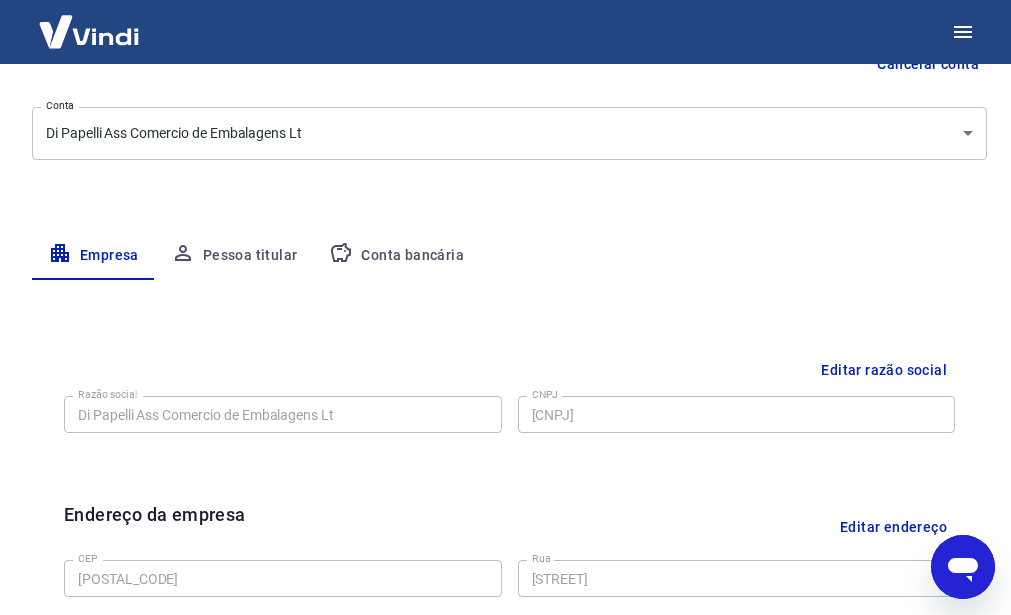 click on "Pessoa titular" at bounding box center [234, 256] 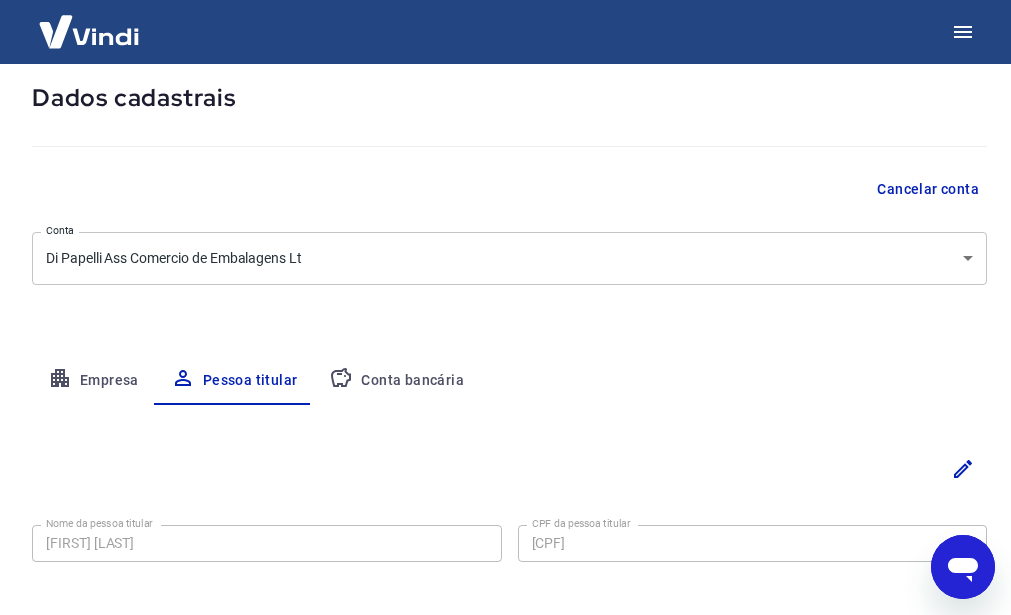 scroll, scrollTop: 195, scrollLeft: 0, axis: vertical 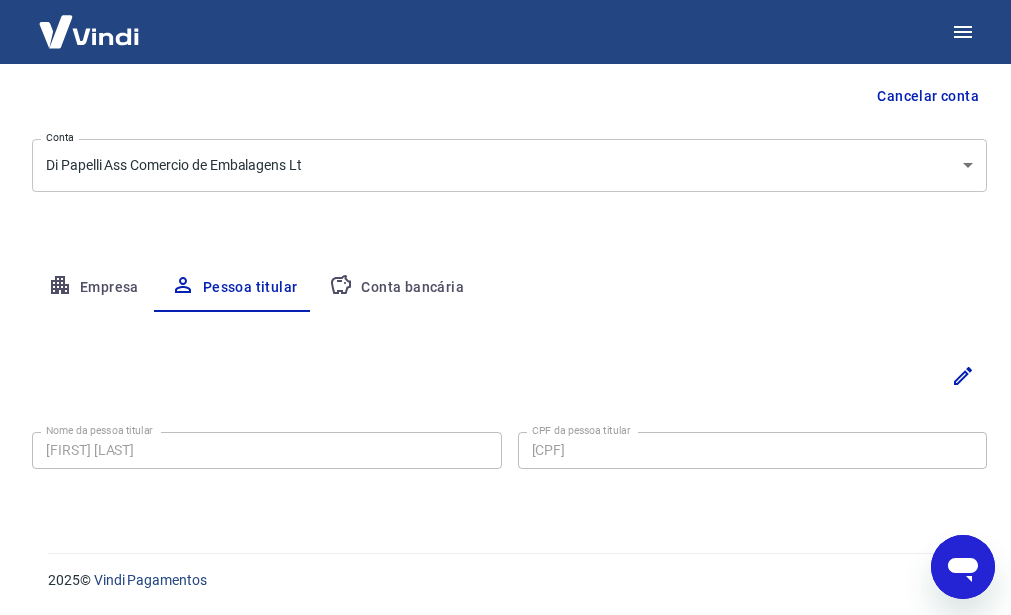 click on "Conta bancária" at bounding box center [396, 288] 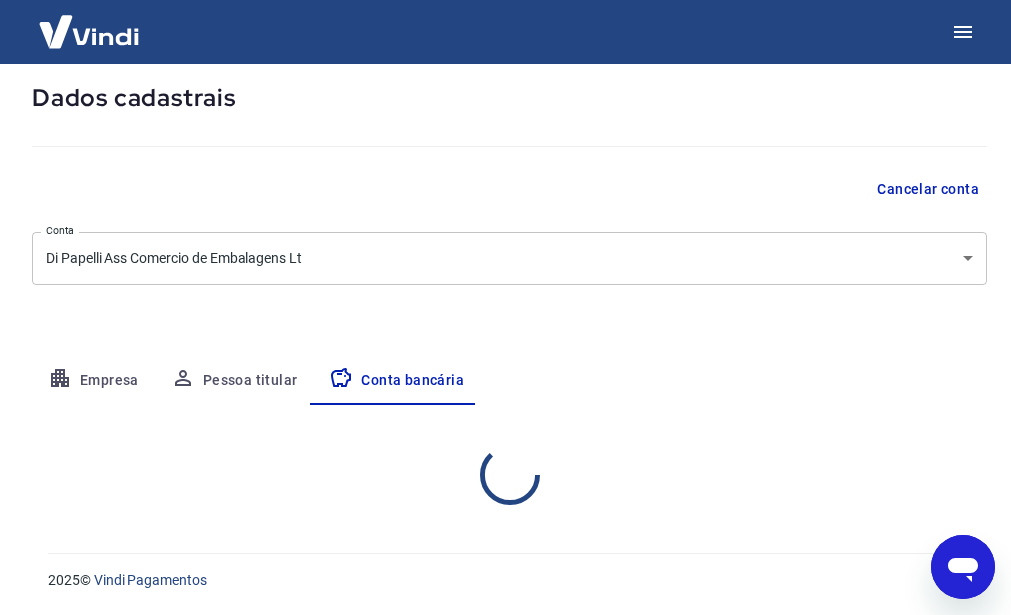 scroll, scrollTop: 195, scrollLeft: 0, axis: vertical 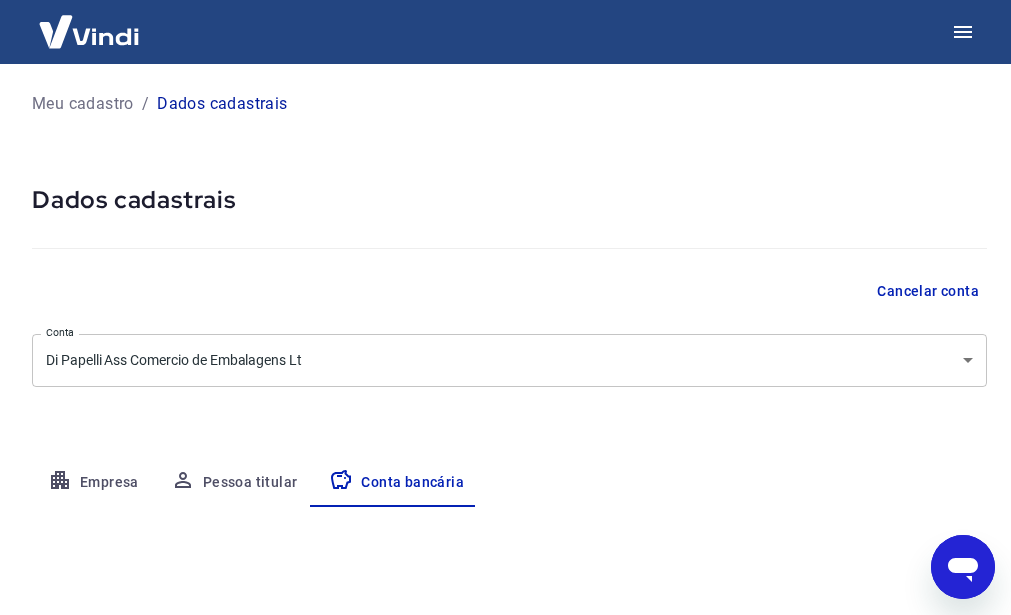 click on "Meu cadastro" at bounding box center (83, 104) 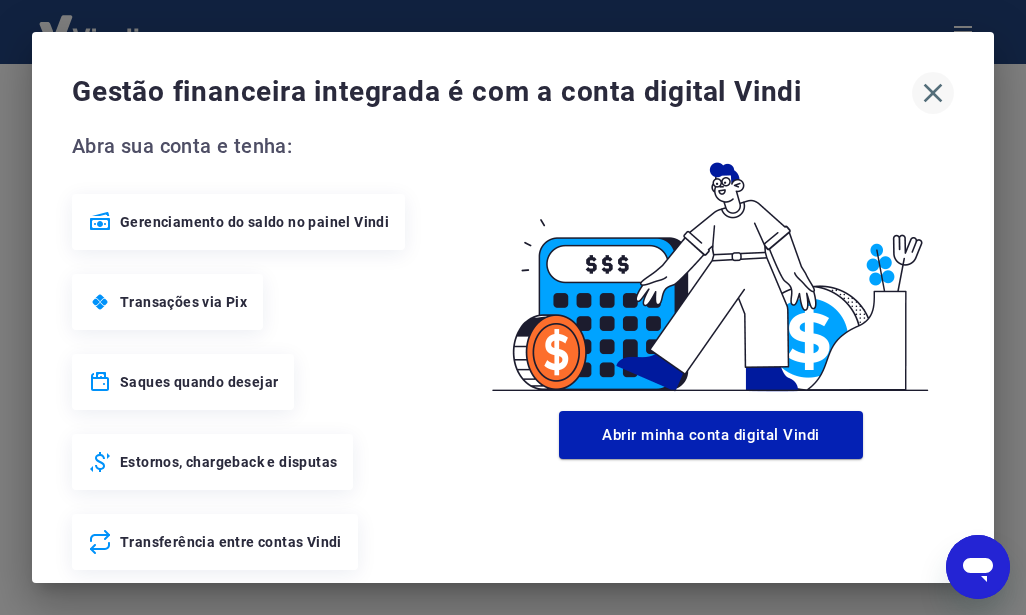 click 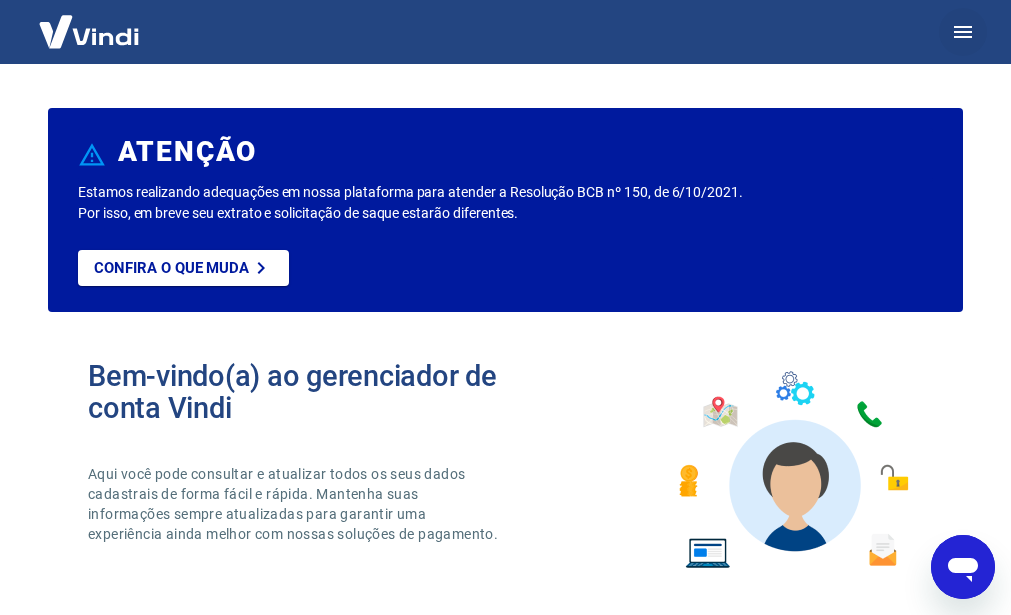 click 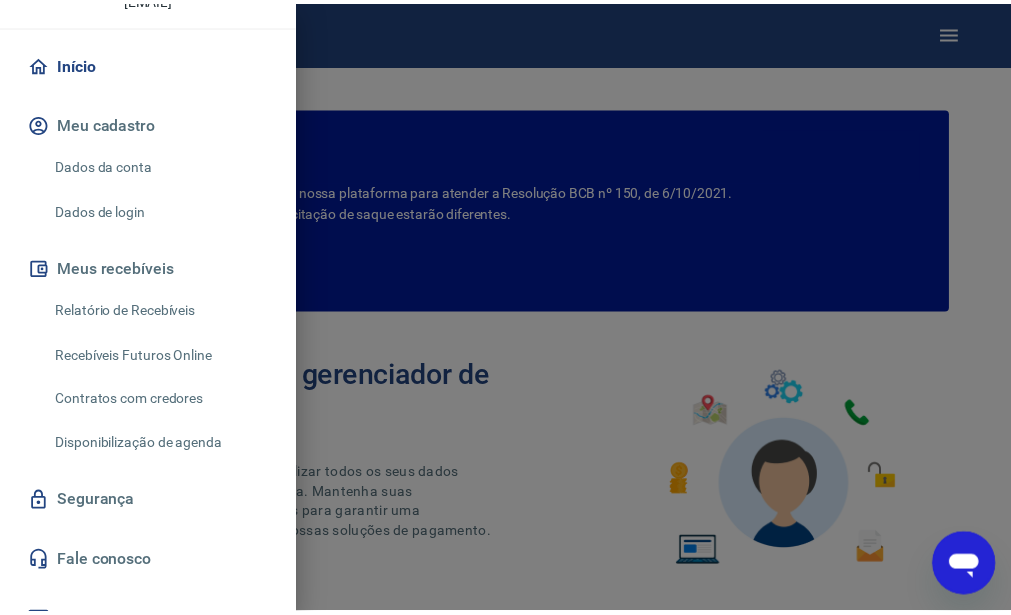 scroll, scrollTop: 175, scrollLeft: 0, axis: vertical 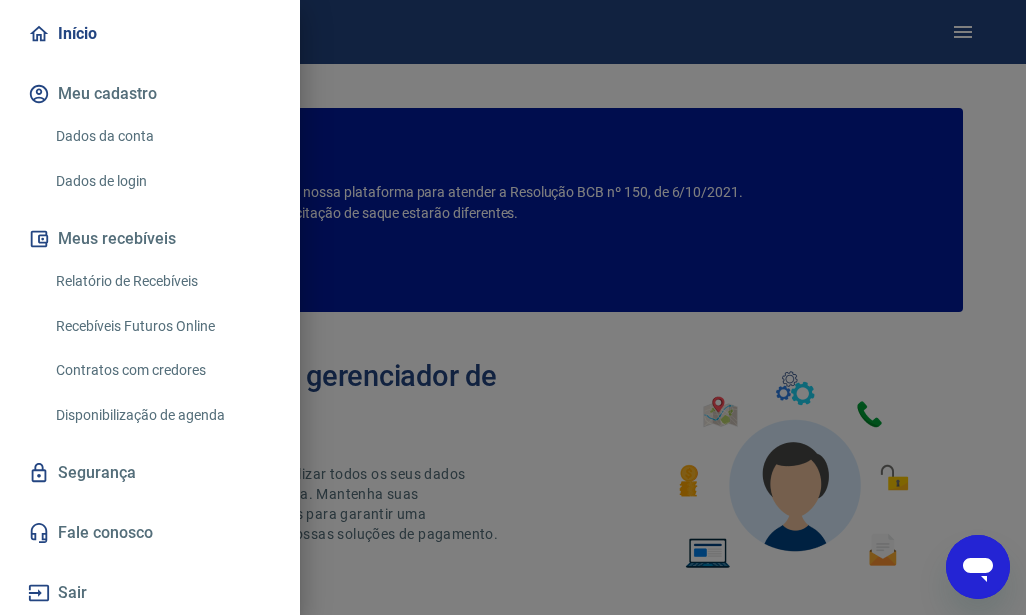 click on "Segurança" at bounding box center (150, 473) 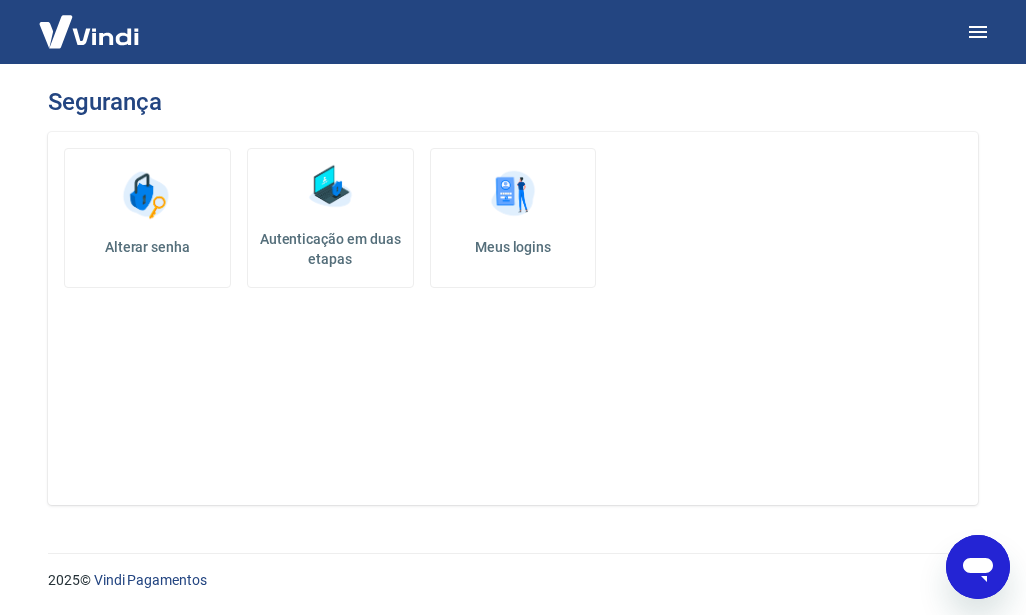 click at bounding box center [513, 195] 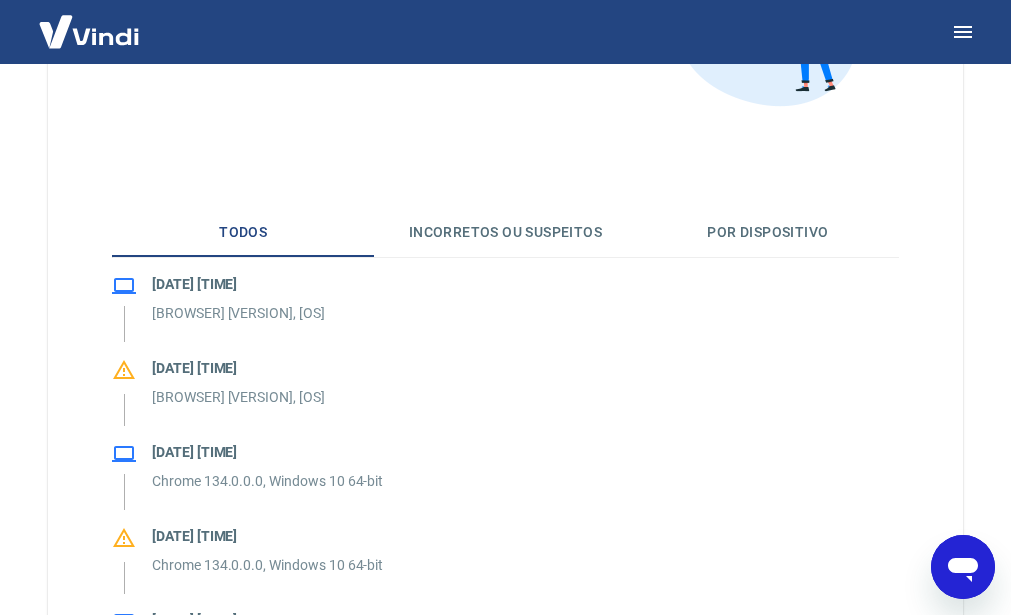 scroll, scrollTop: 300, scrollLeft: 0, axis: vertical 